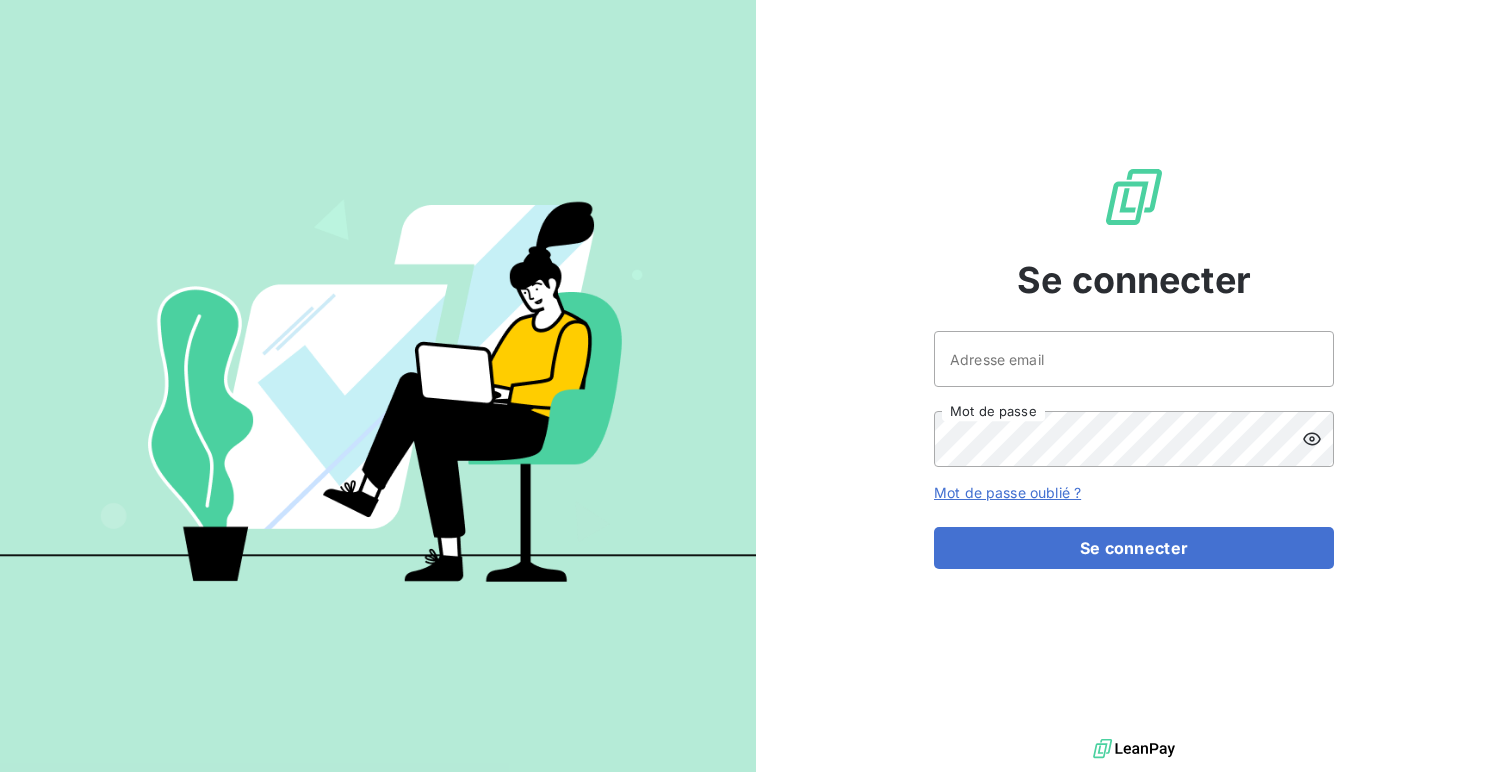 scroll, scrollTop: 0, scrollLeft: 0, axis: both 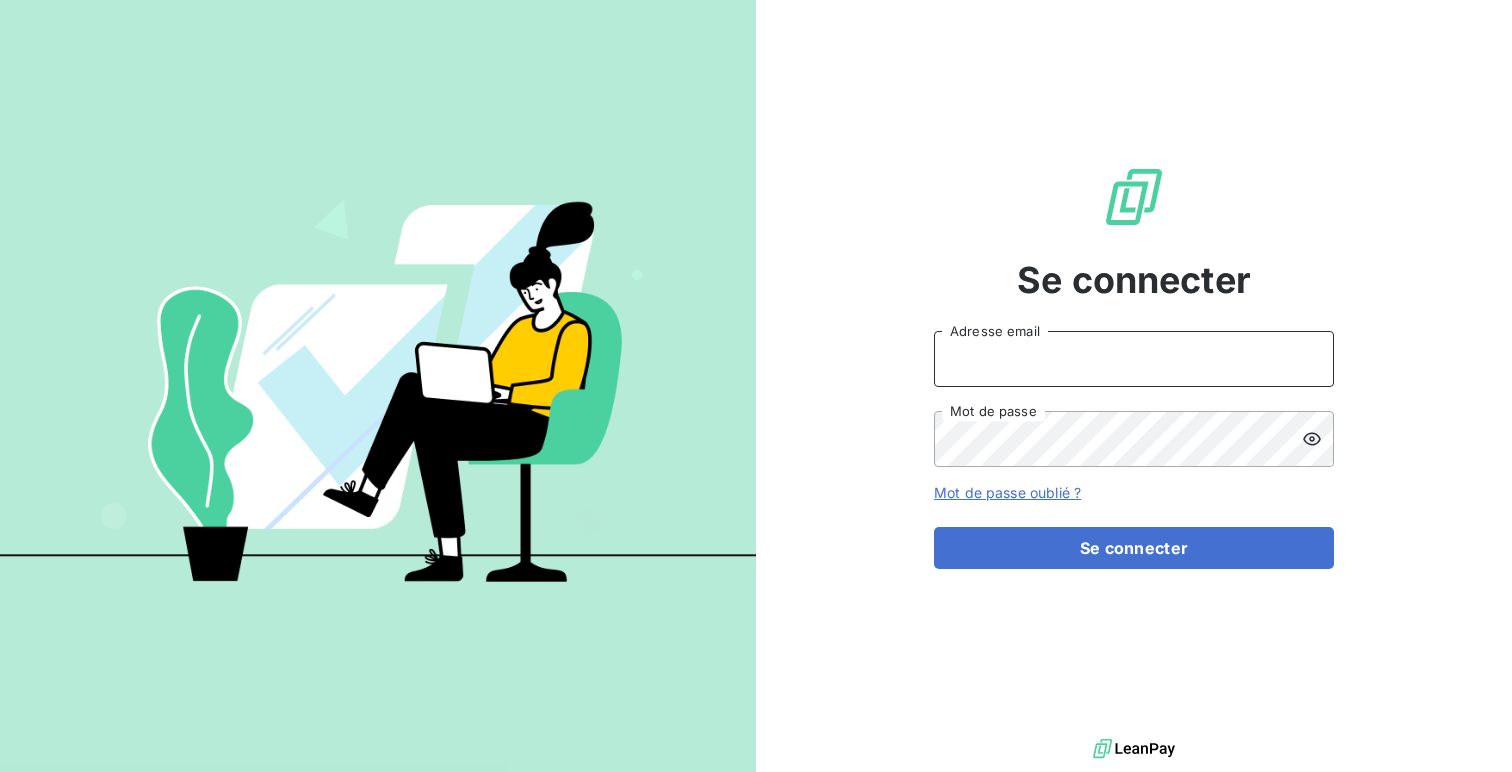 click on "Adresse email" at bounding box center [1134, 359] 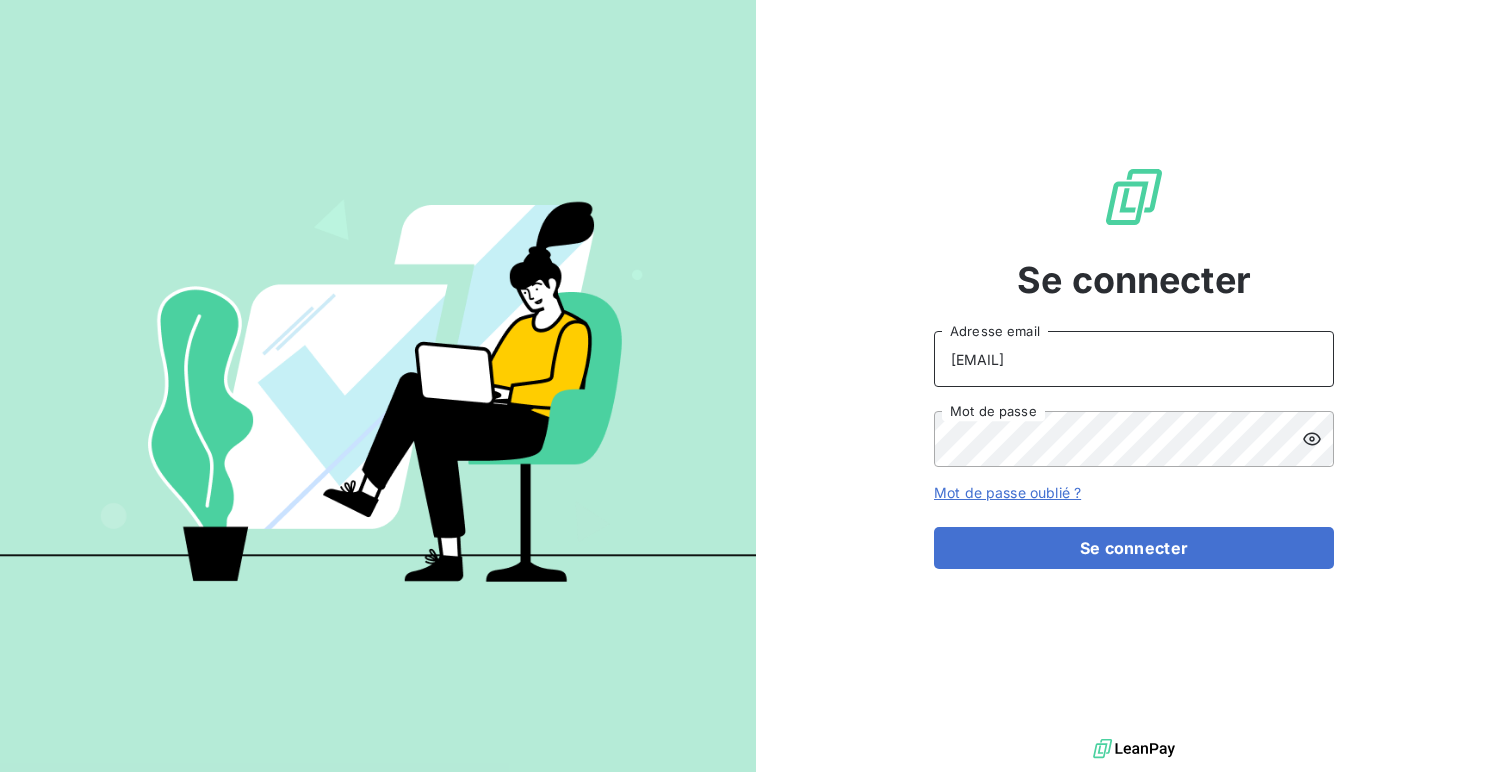 type on "[EMAIL]" 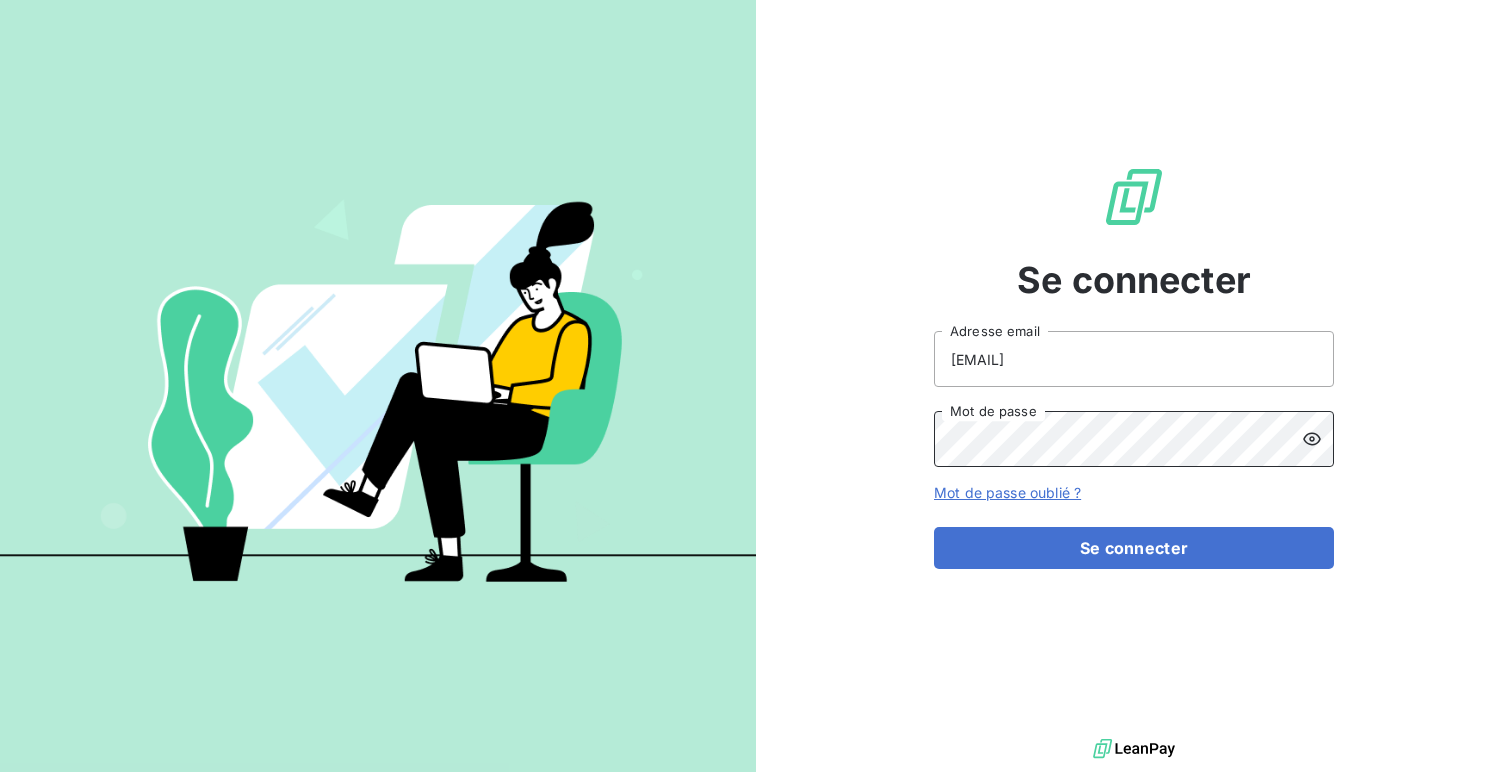 click on "Se connecter" at bounding box center (1134, 548) 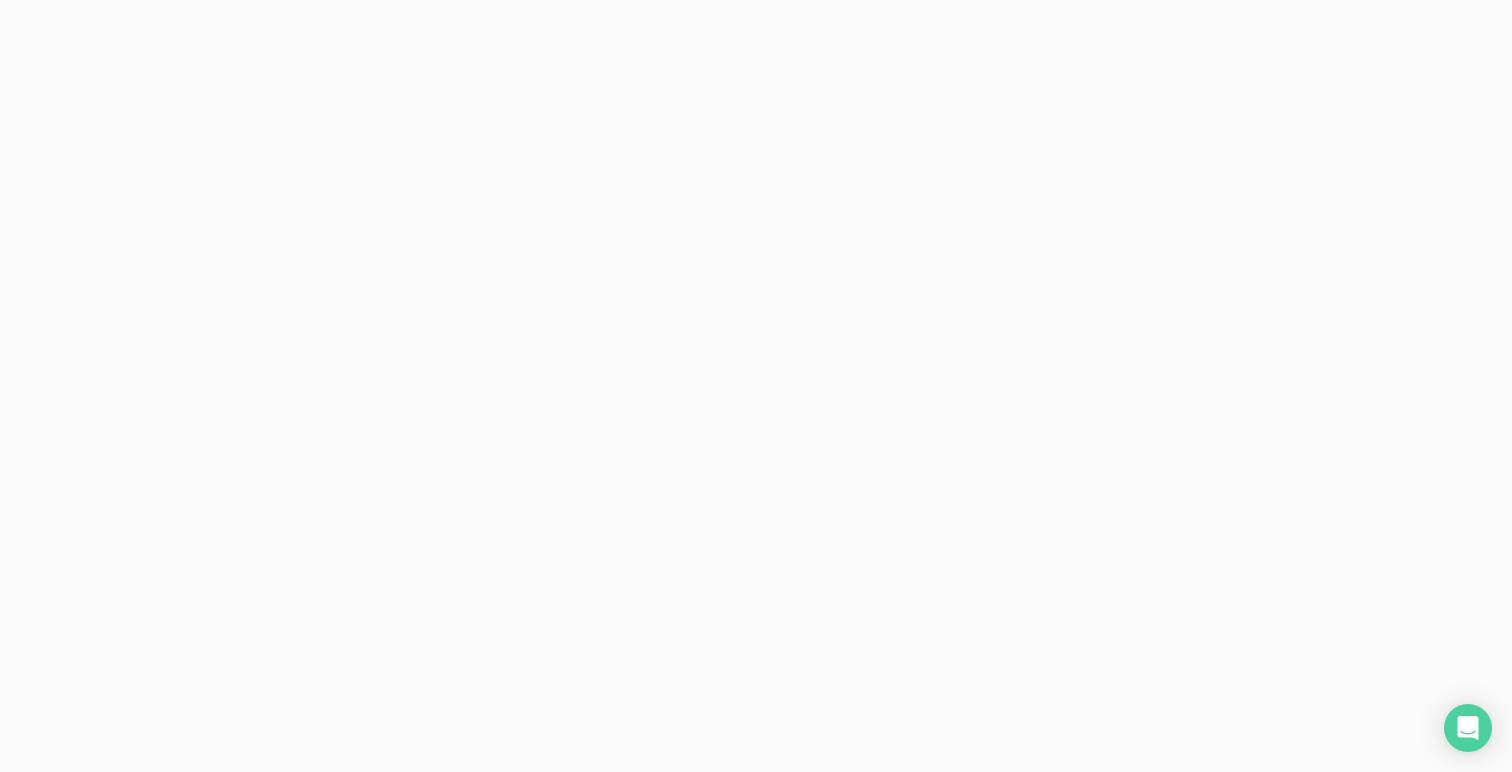 scroll, scrollTop: 0, scrollLeft: 0, axis: both 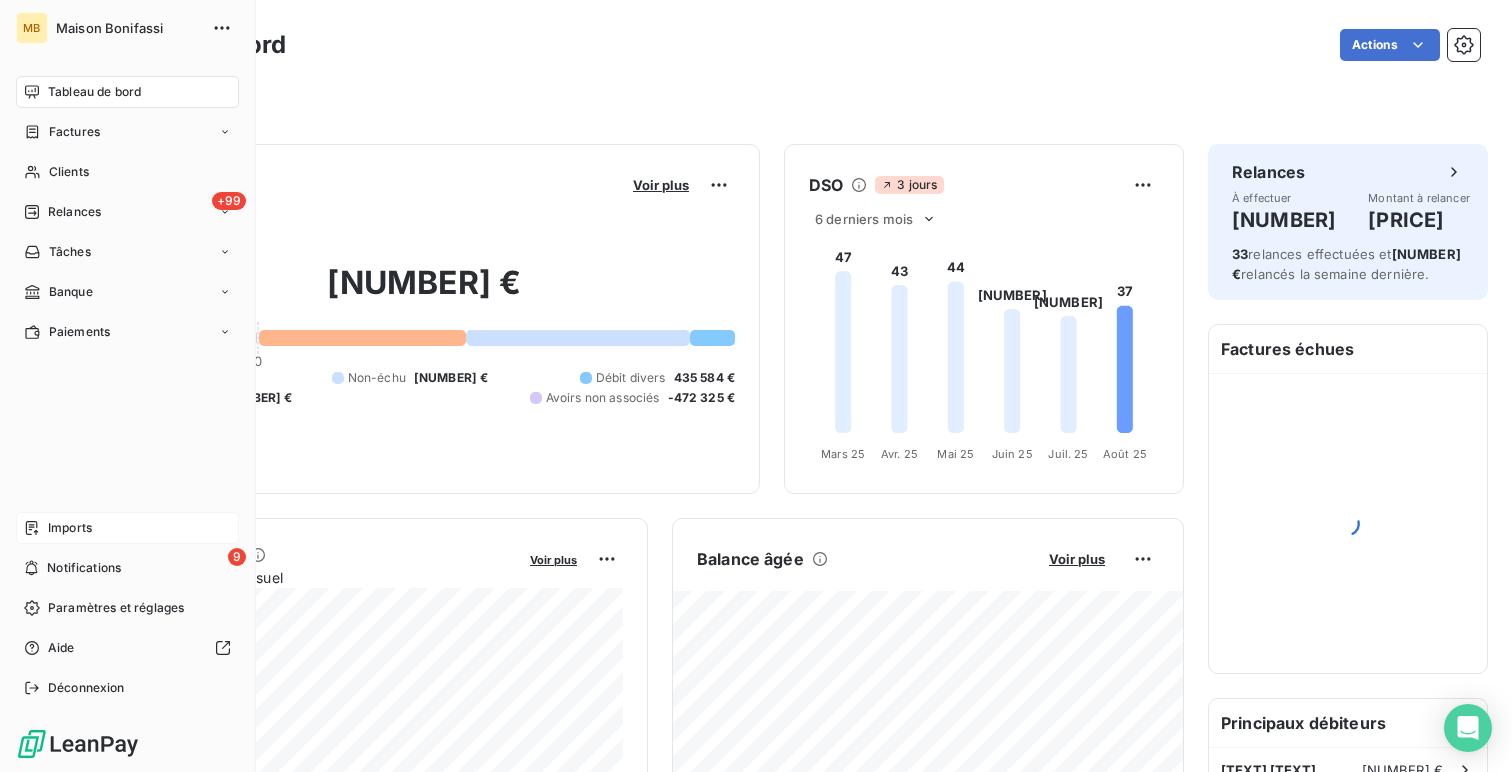 click on "Imports" at bounding box center [70, 528] 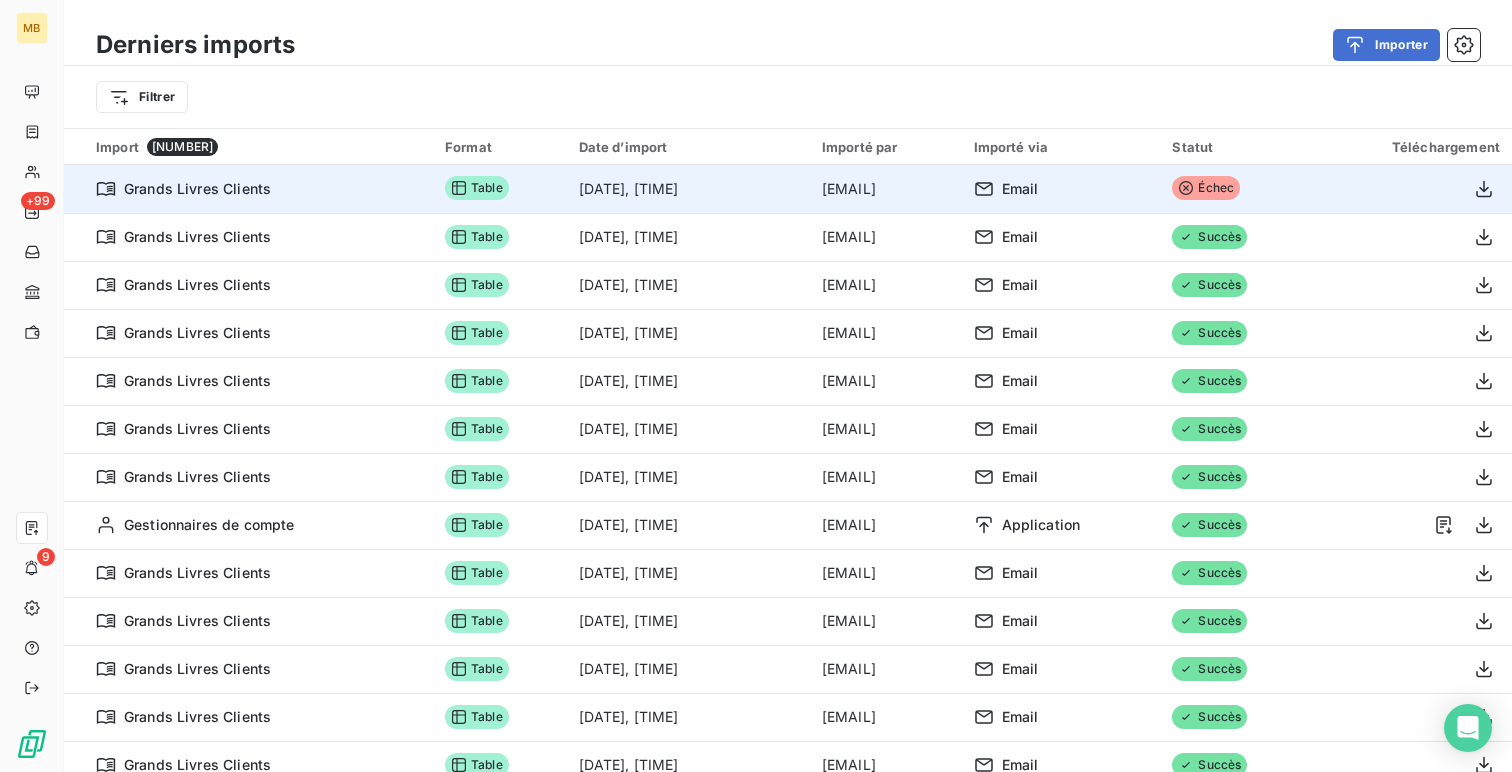 click on "[EMAIL]" at bounding box center [886, 189] 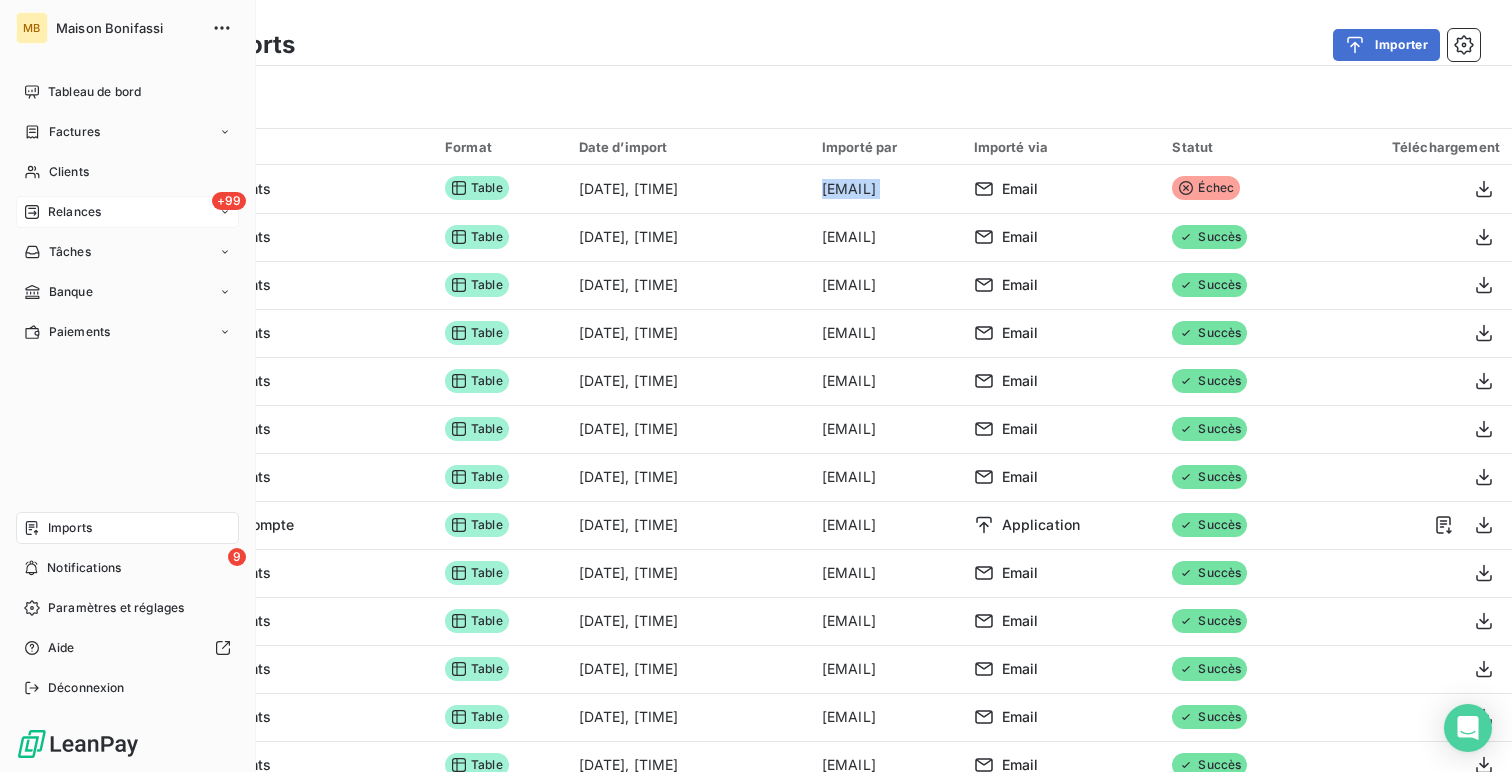 click on "+99 Relances" at bounding box center [127, 212] 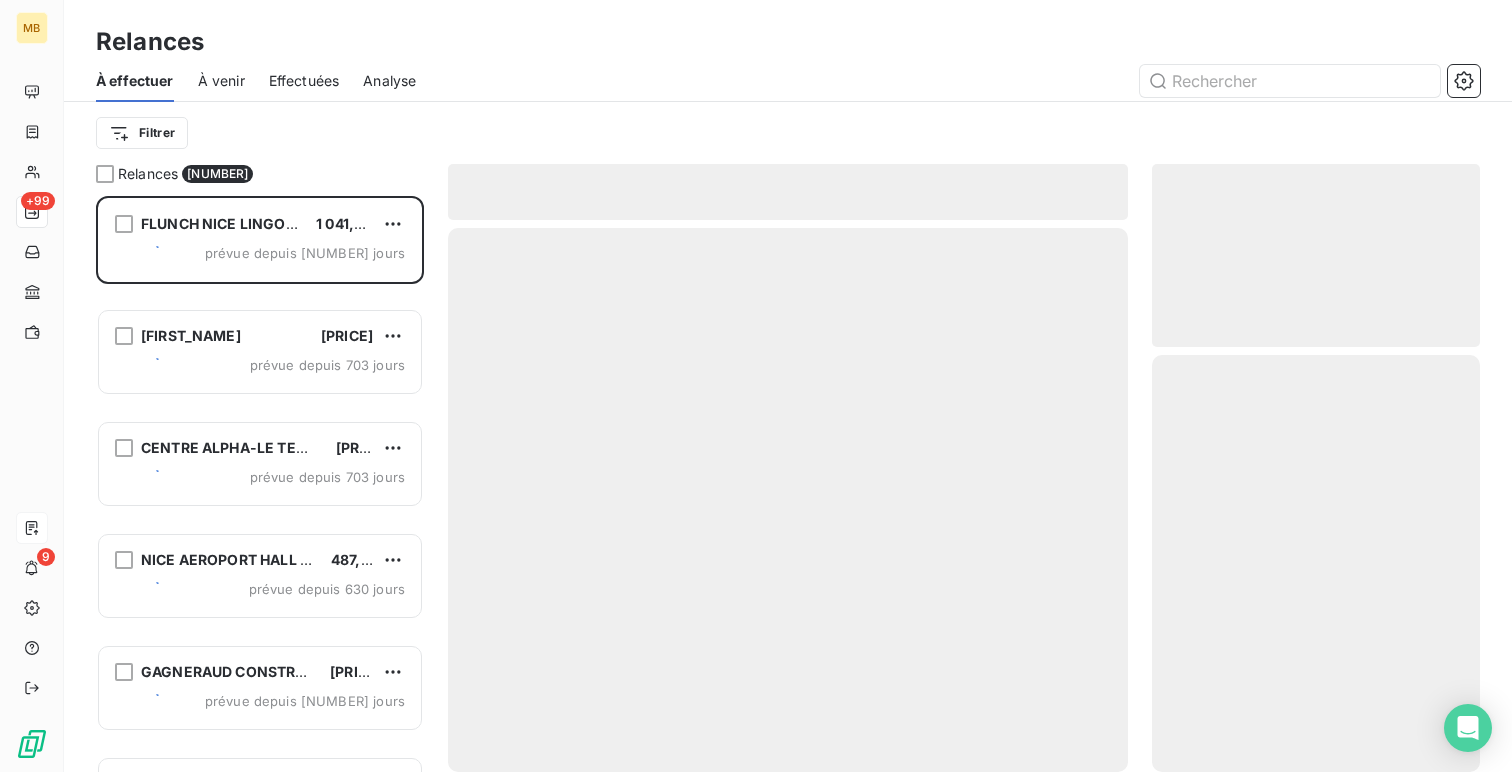 scroll, scrollTop: 1, scrollLeft: 1, axis: both 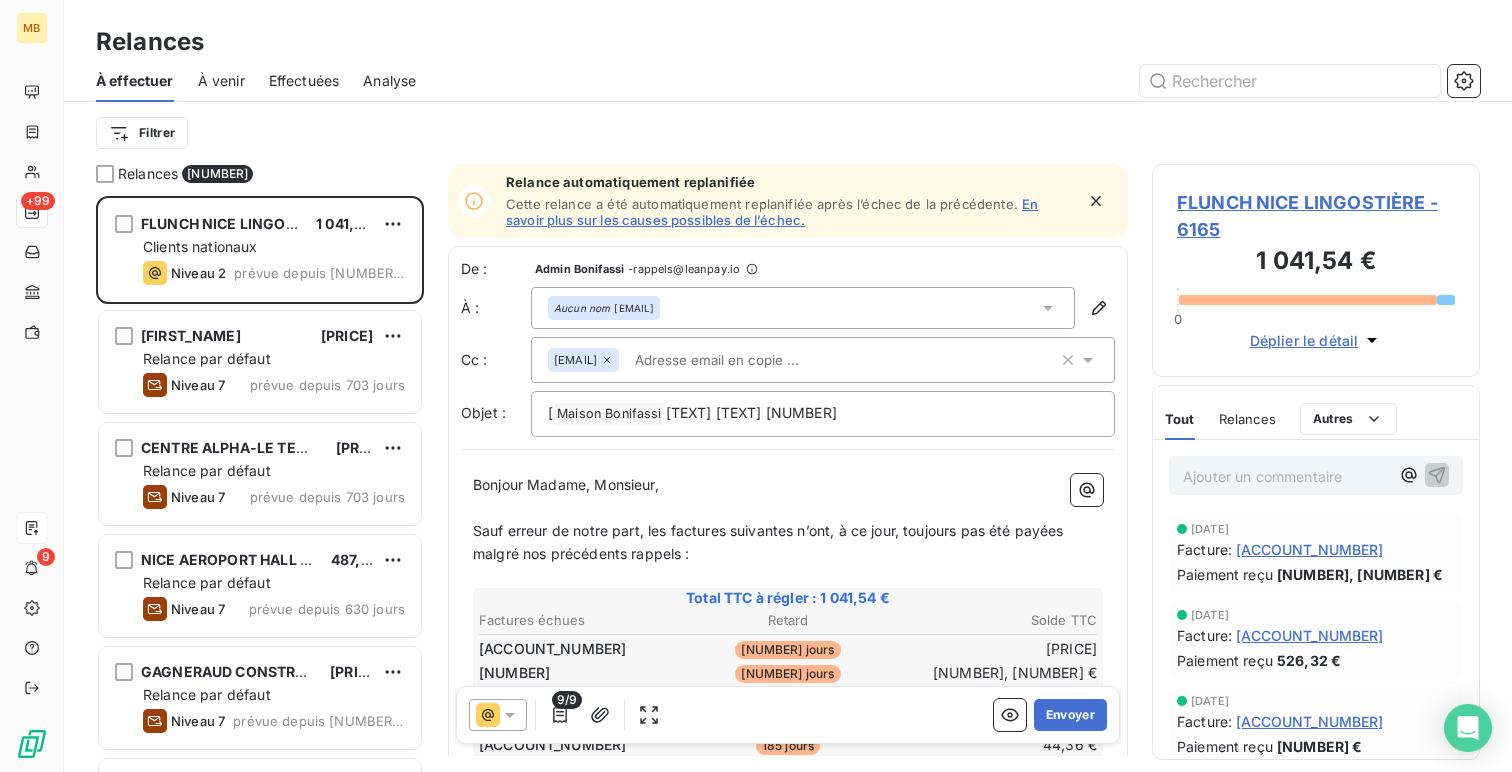 click on "Effectuées" at bounding box center (304, 81) 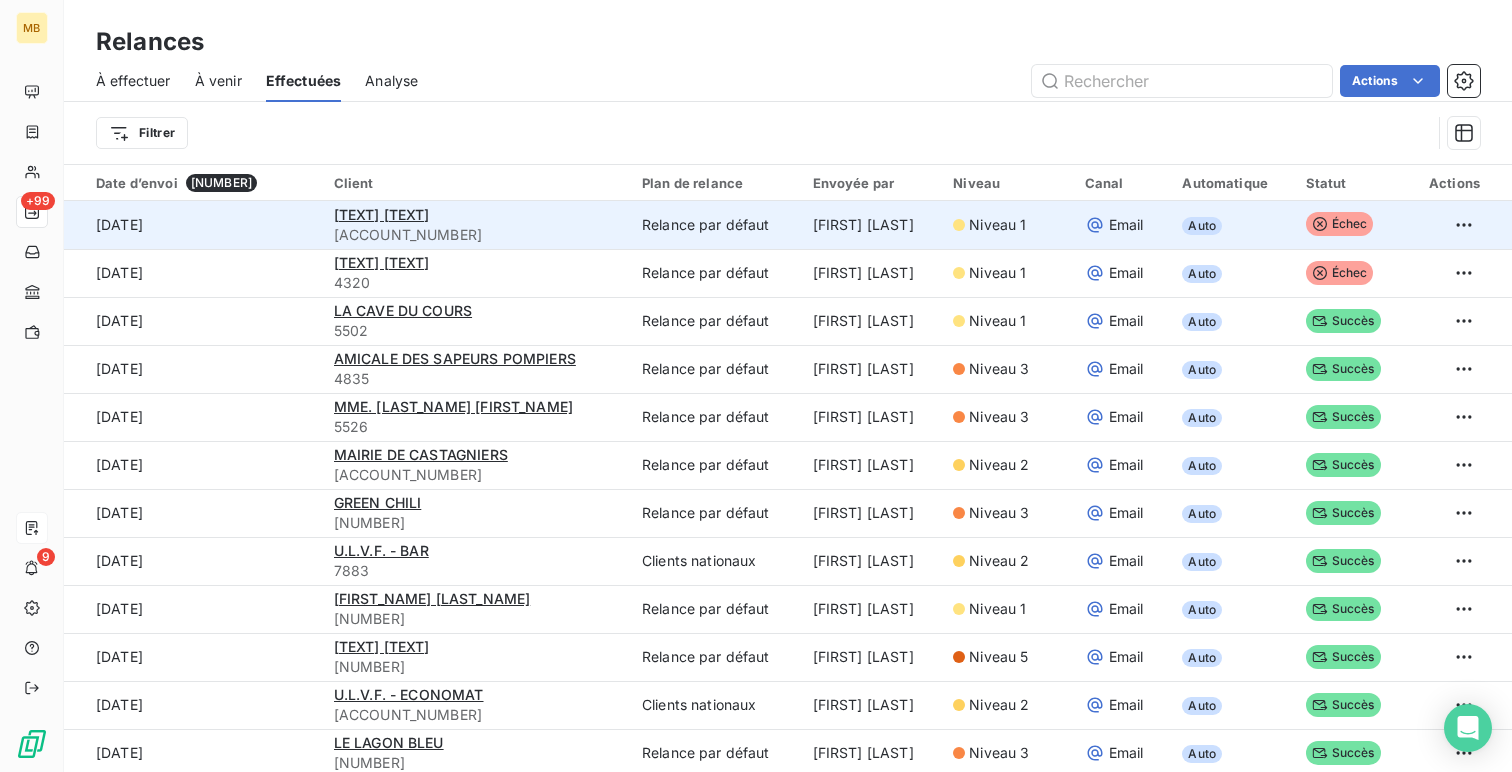 click on "Relance par défaut" at bounding box center (715, 225) 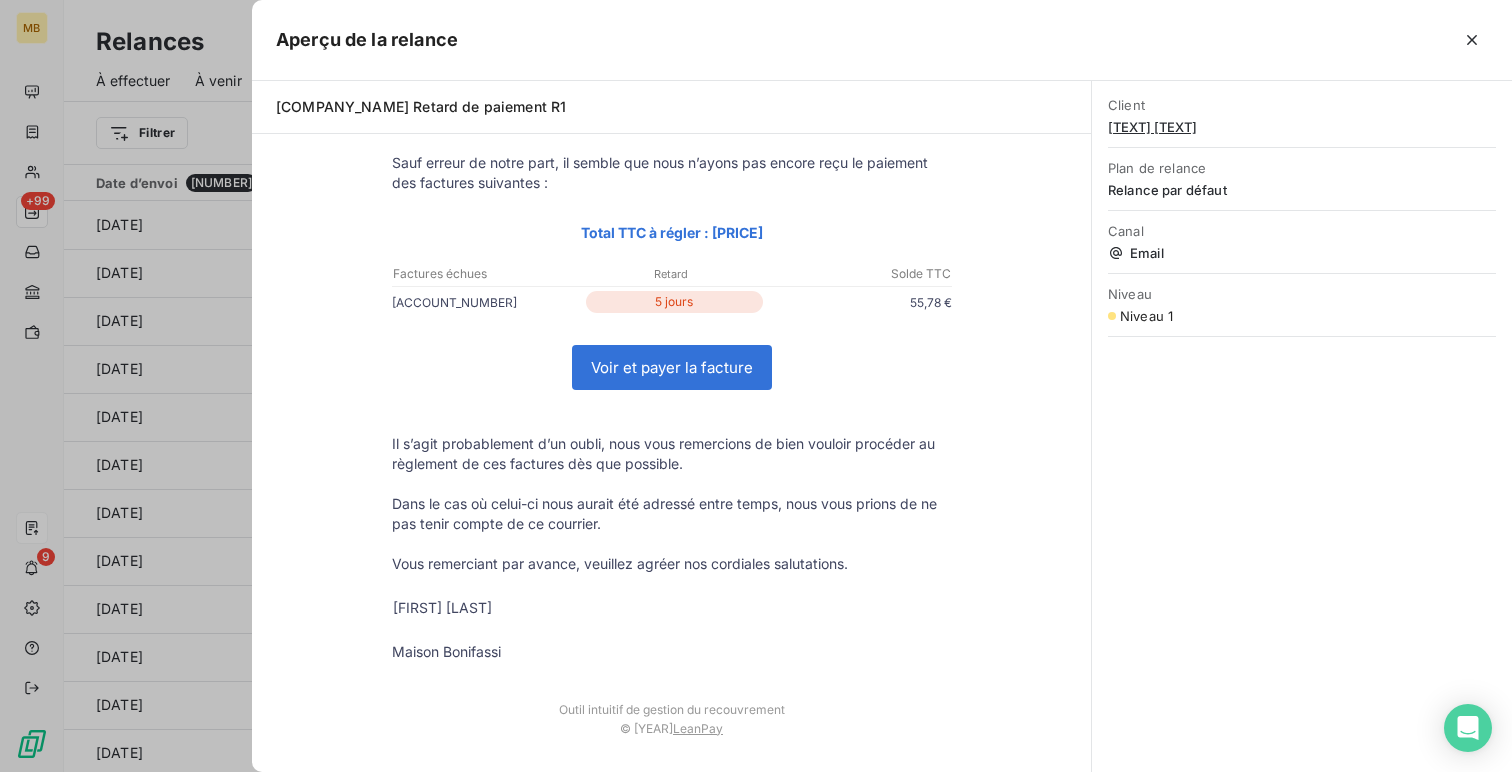 scroll, scrollTop: 0, scrollLeft: 0, axis: both 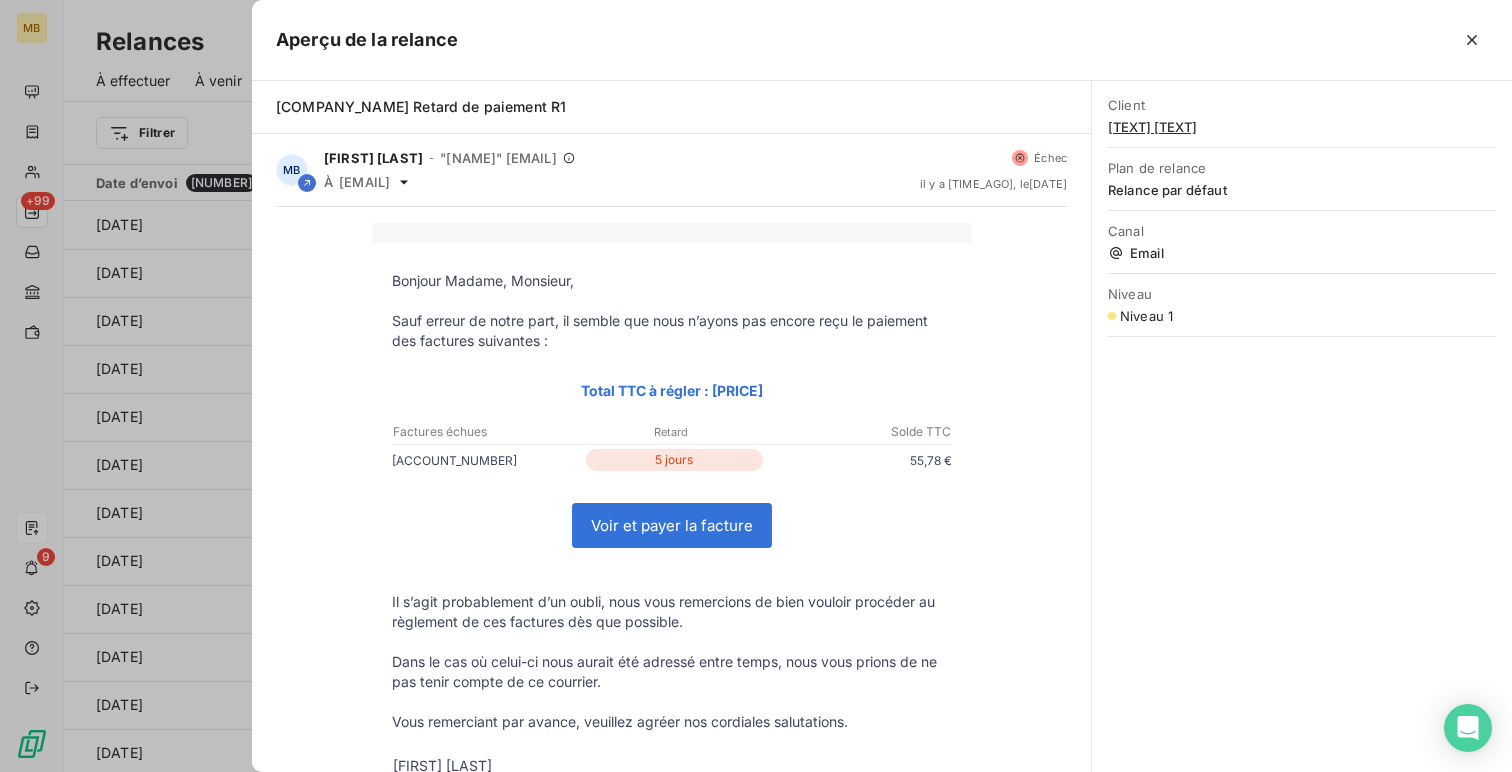 click at bounding box center [756, 386] 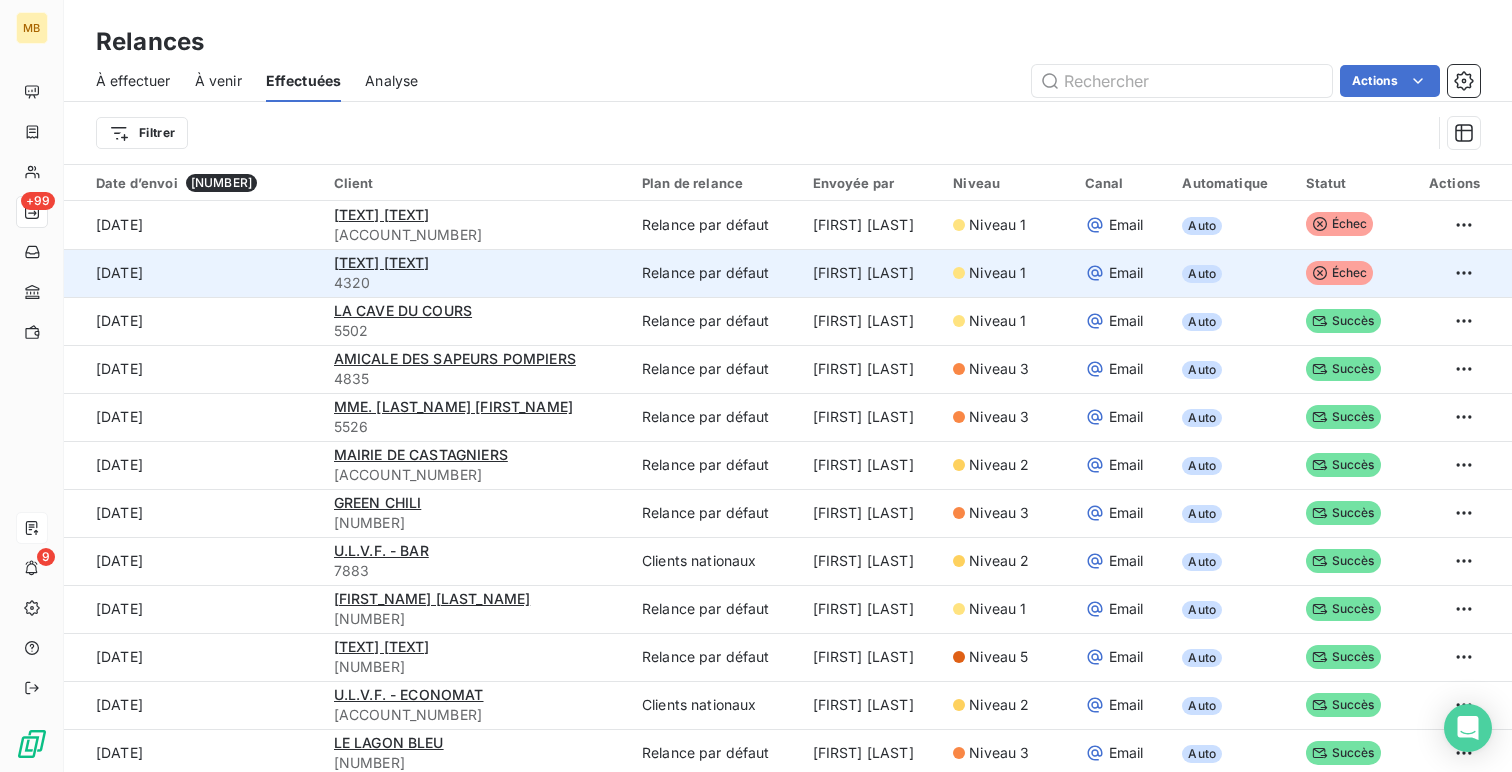 click on "4320" at bounding box center [476, 283] 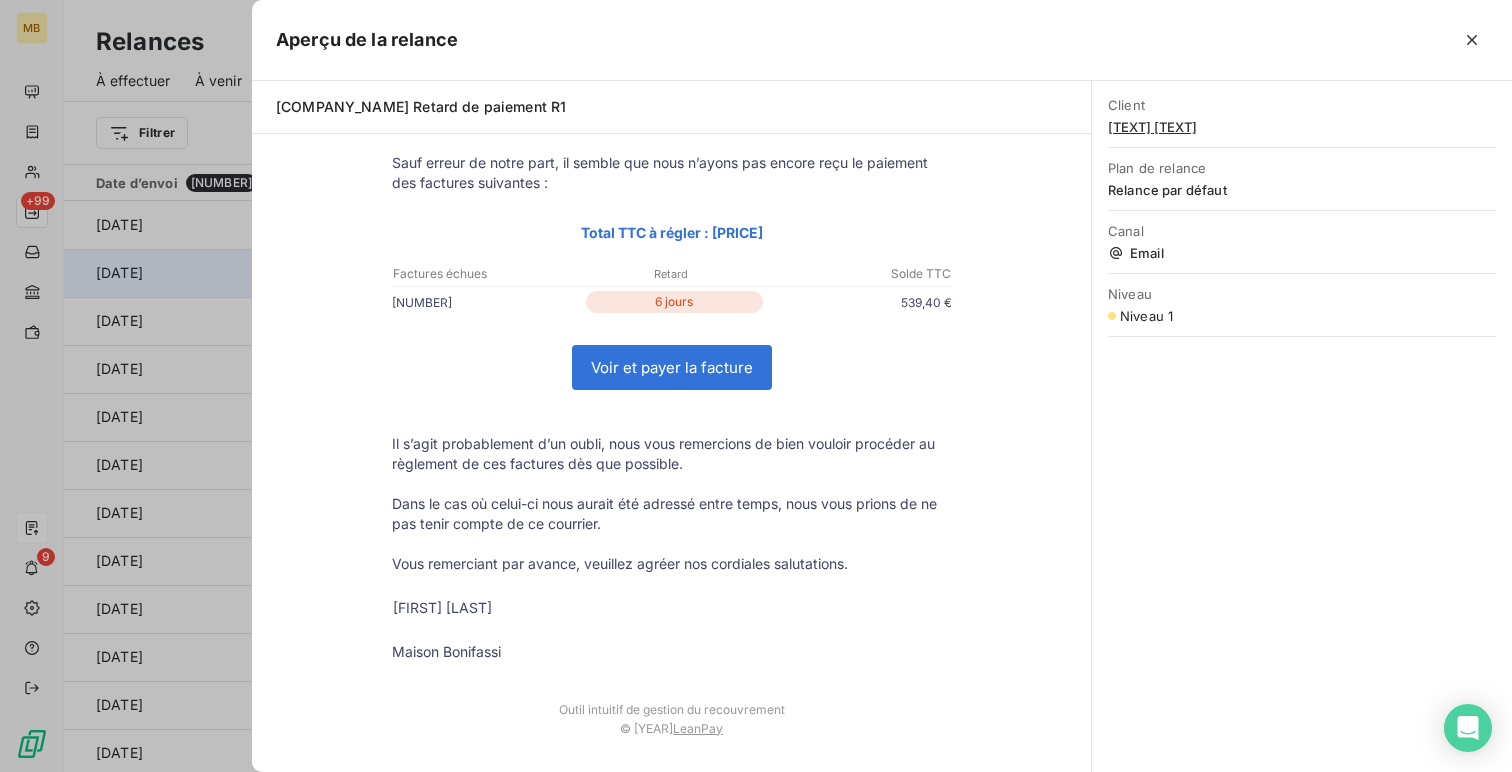 scroll, scrollTop: 0, scrollLeft: 0, axis: both 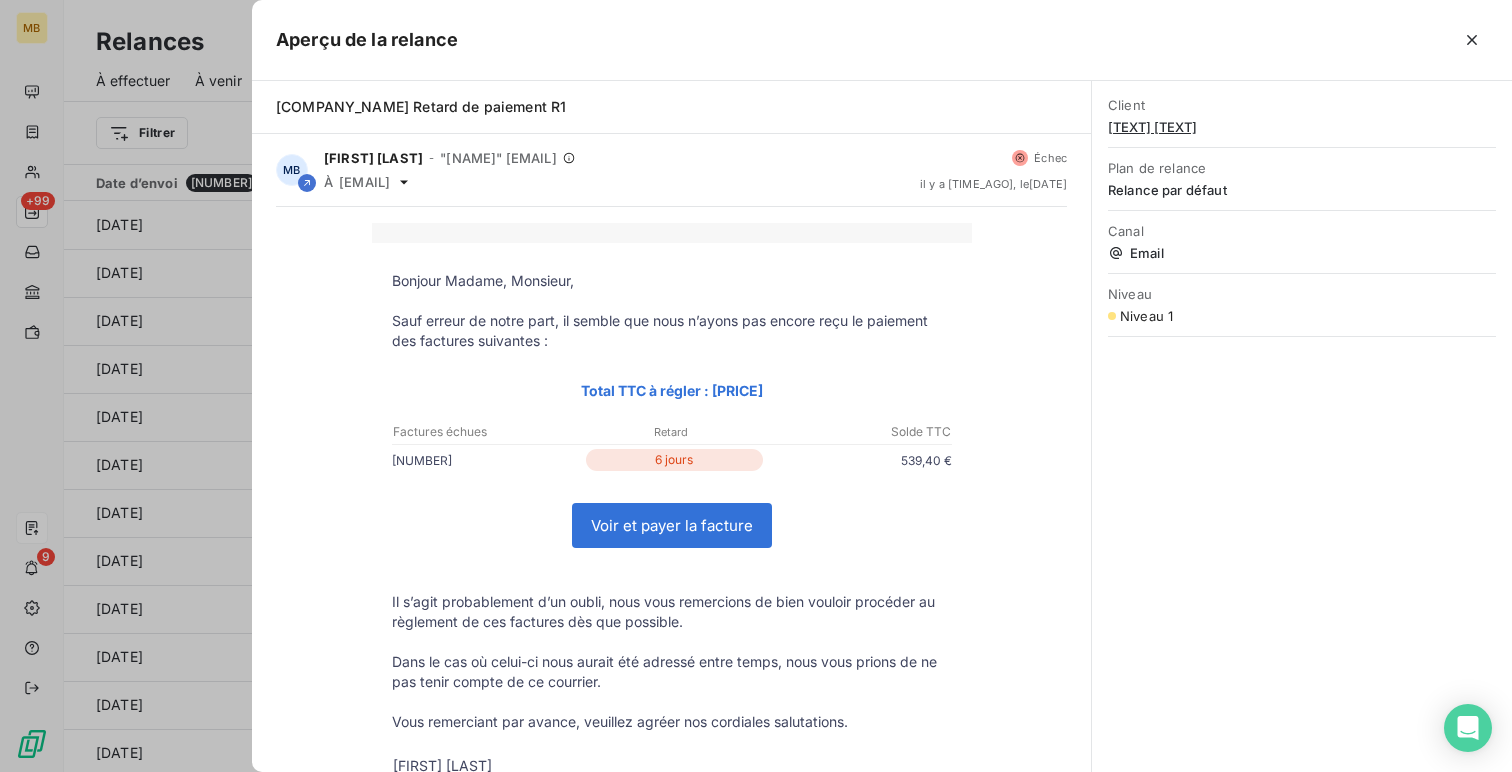 click at bounding box center [756, 386] 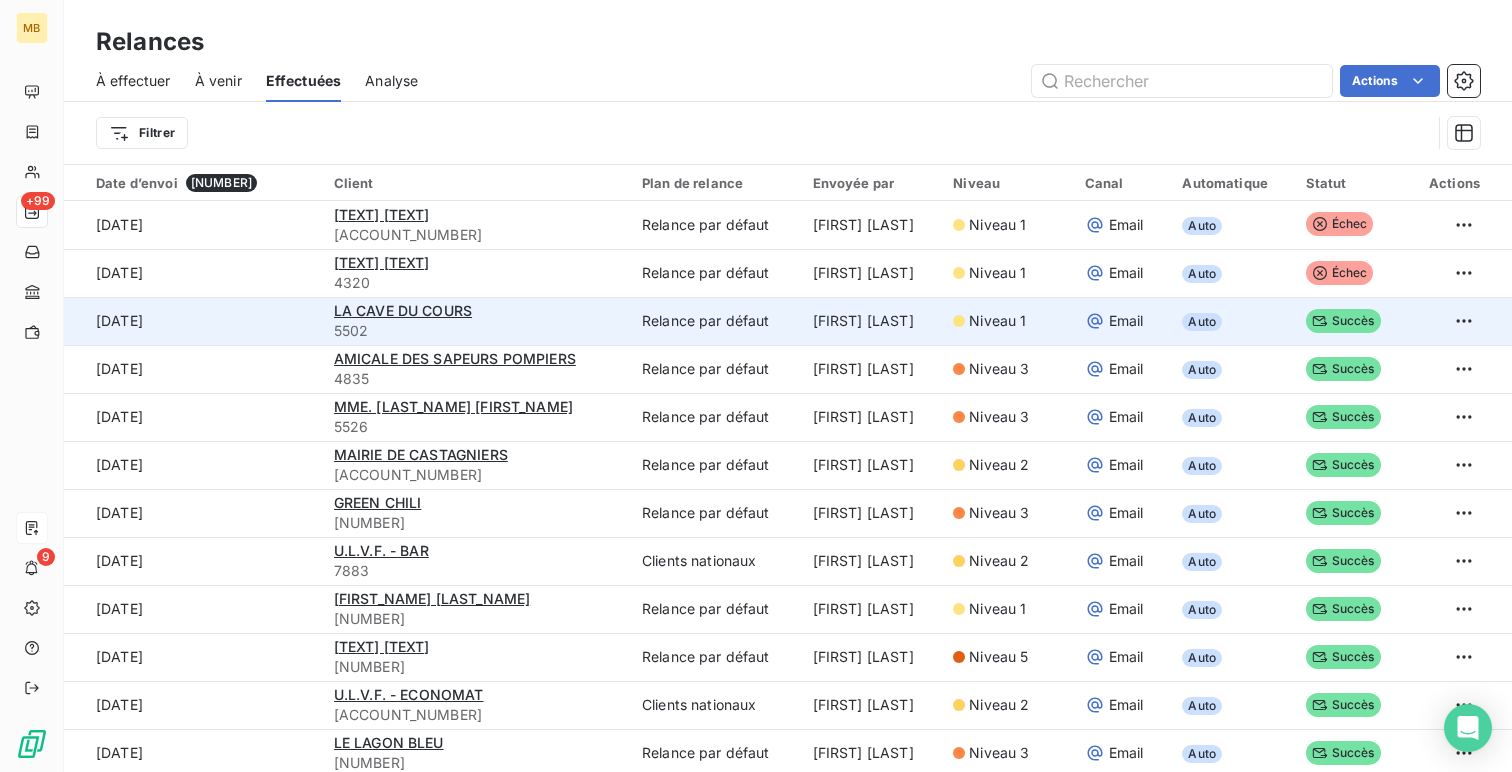 click on "LA CAVE DU COURS" at bounding box center (476, 311) 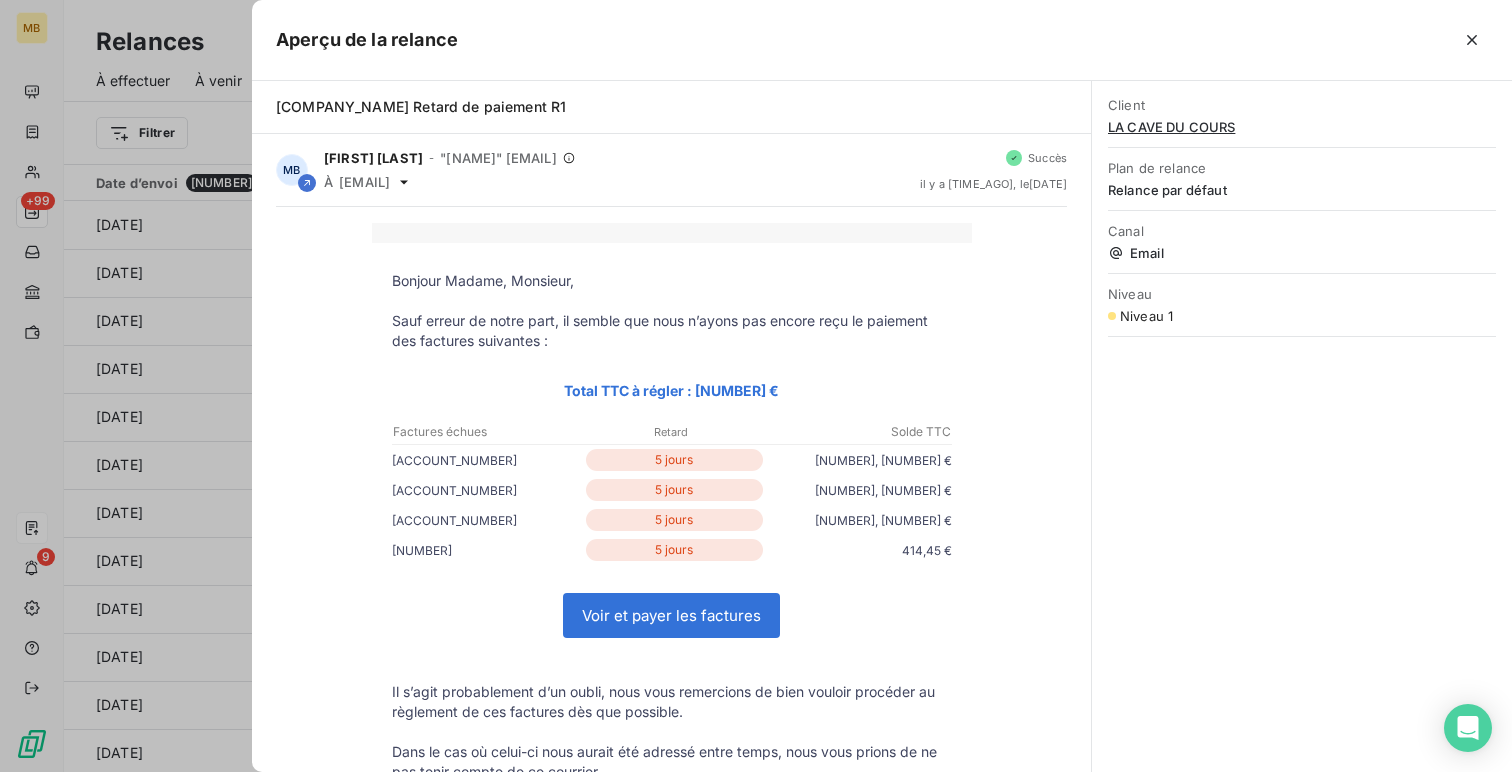 click at bounding box center (756, 386) 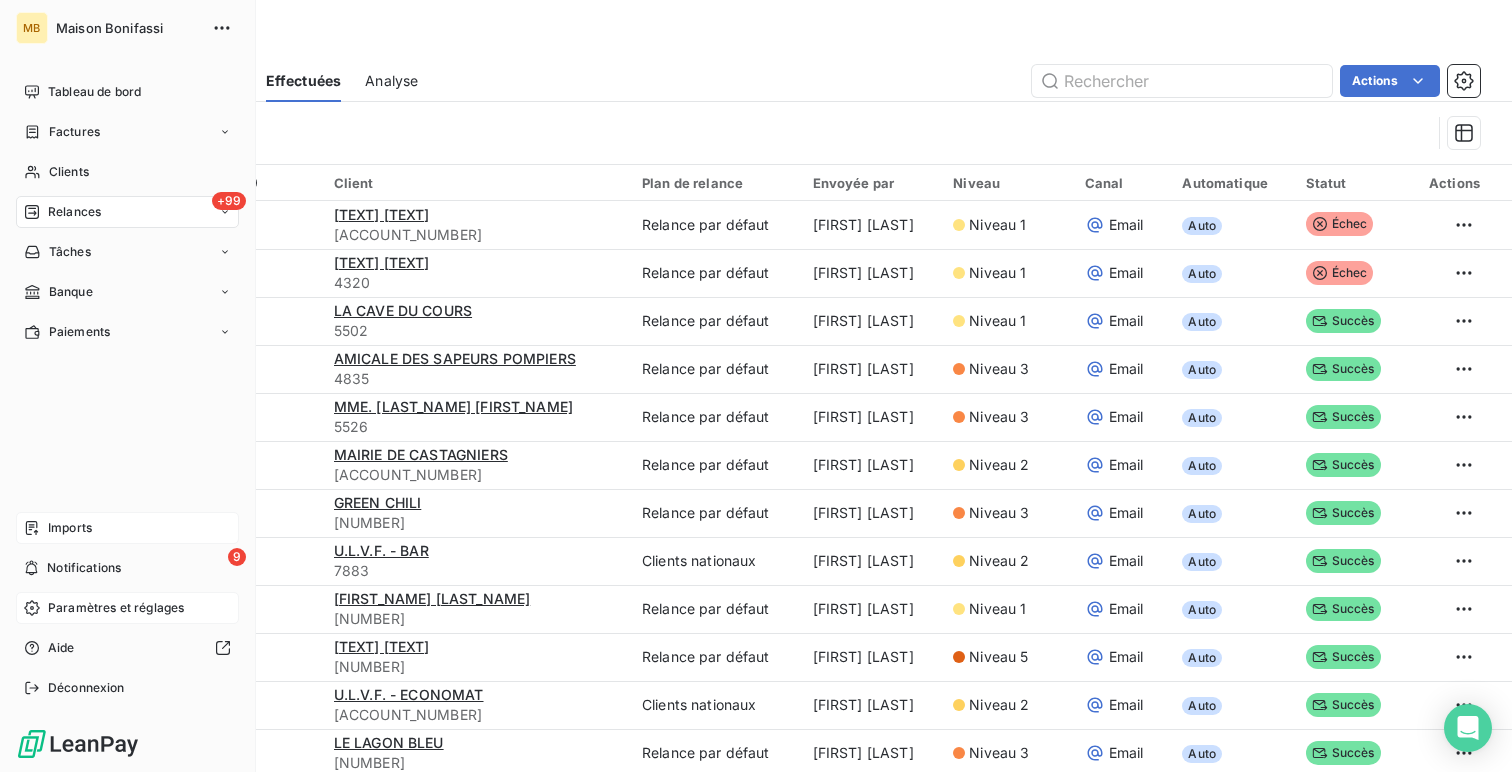 click on "Paramètres et réglages" at bounding box center [116, 608] 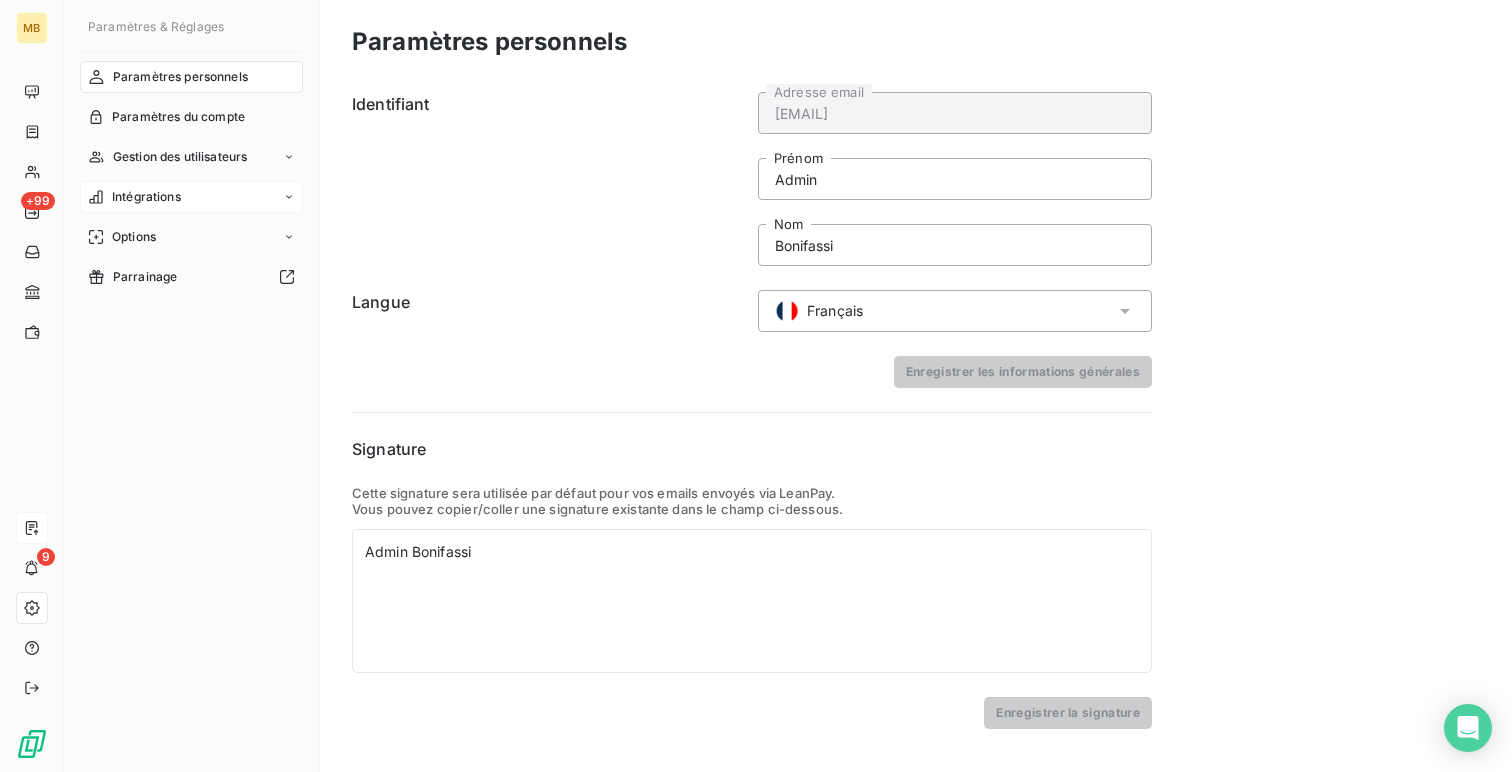 click on "Intégrations" at bounding box center (191, 197) 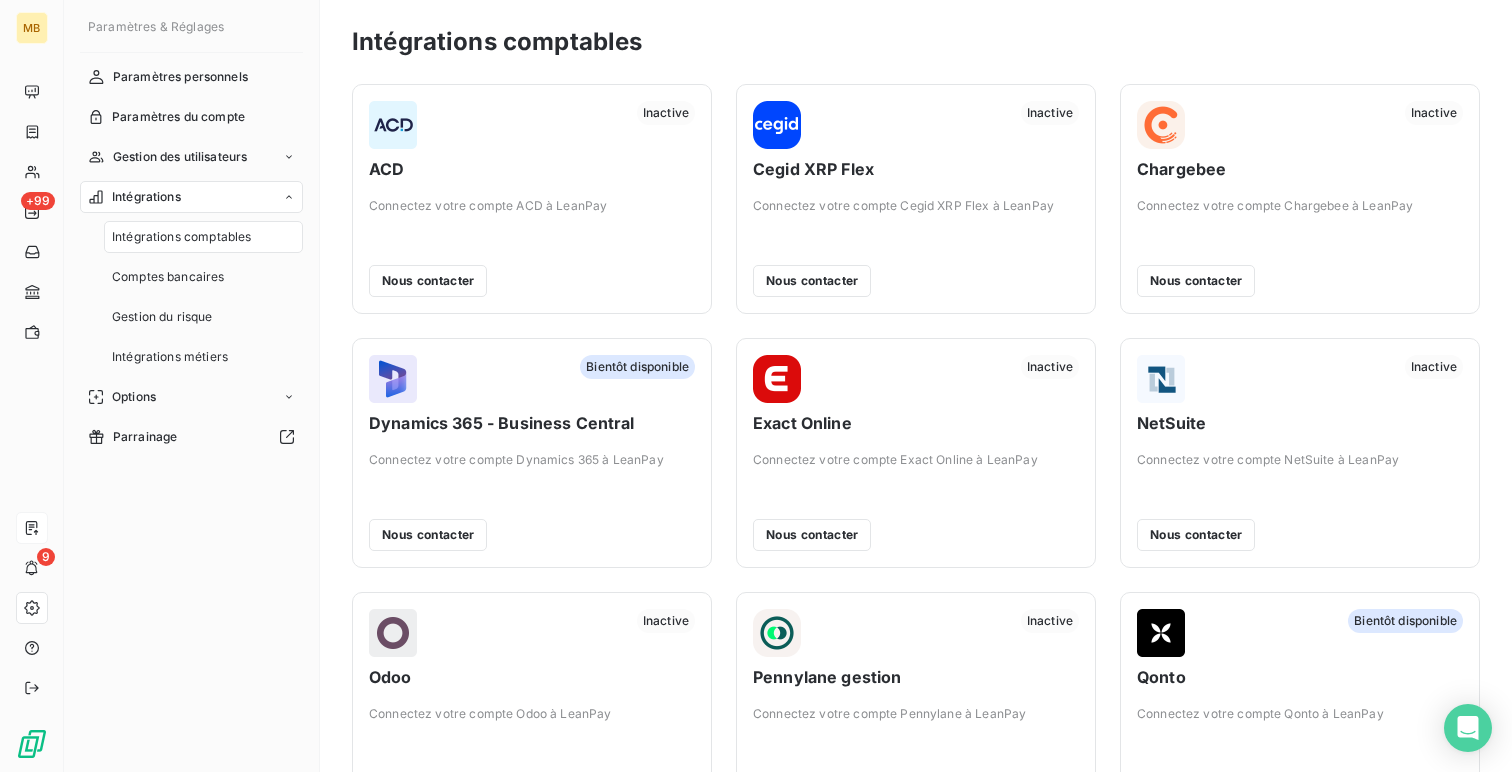 click on "Paramètres personnels Paramètres du compte Gestion des utilisateurs Intégrations Intégrations comptables Comptes bancaires Gestion du risque Intégrations métiers Options Parrainage" at bounding box center (191, 257) 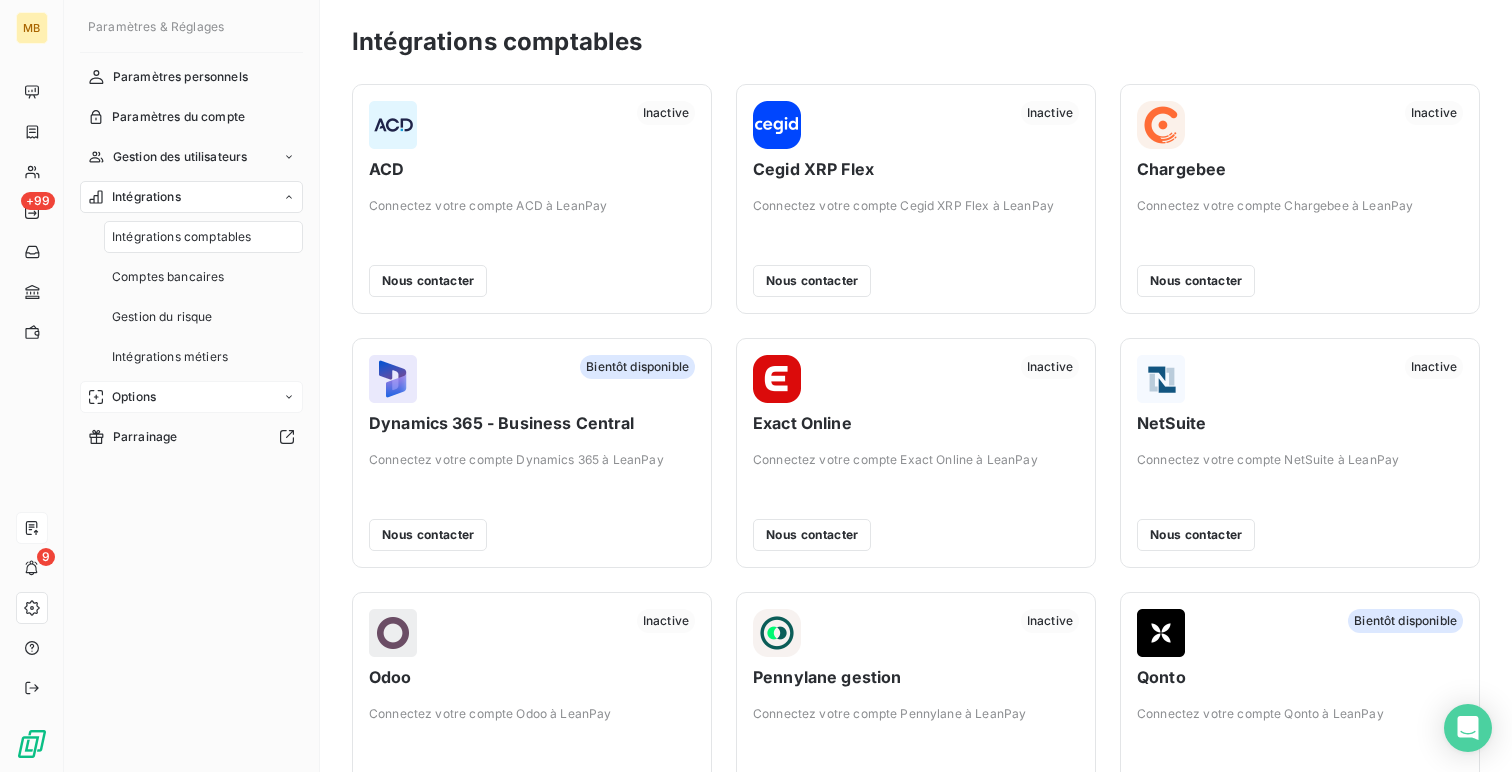 click on "Options" at bounding box center (134, 397) 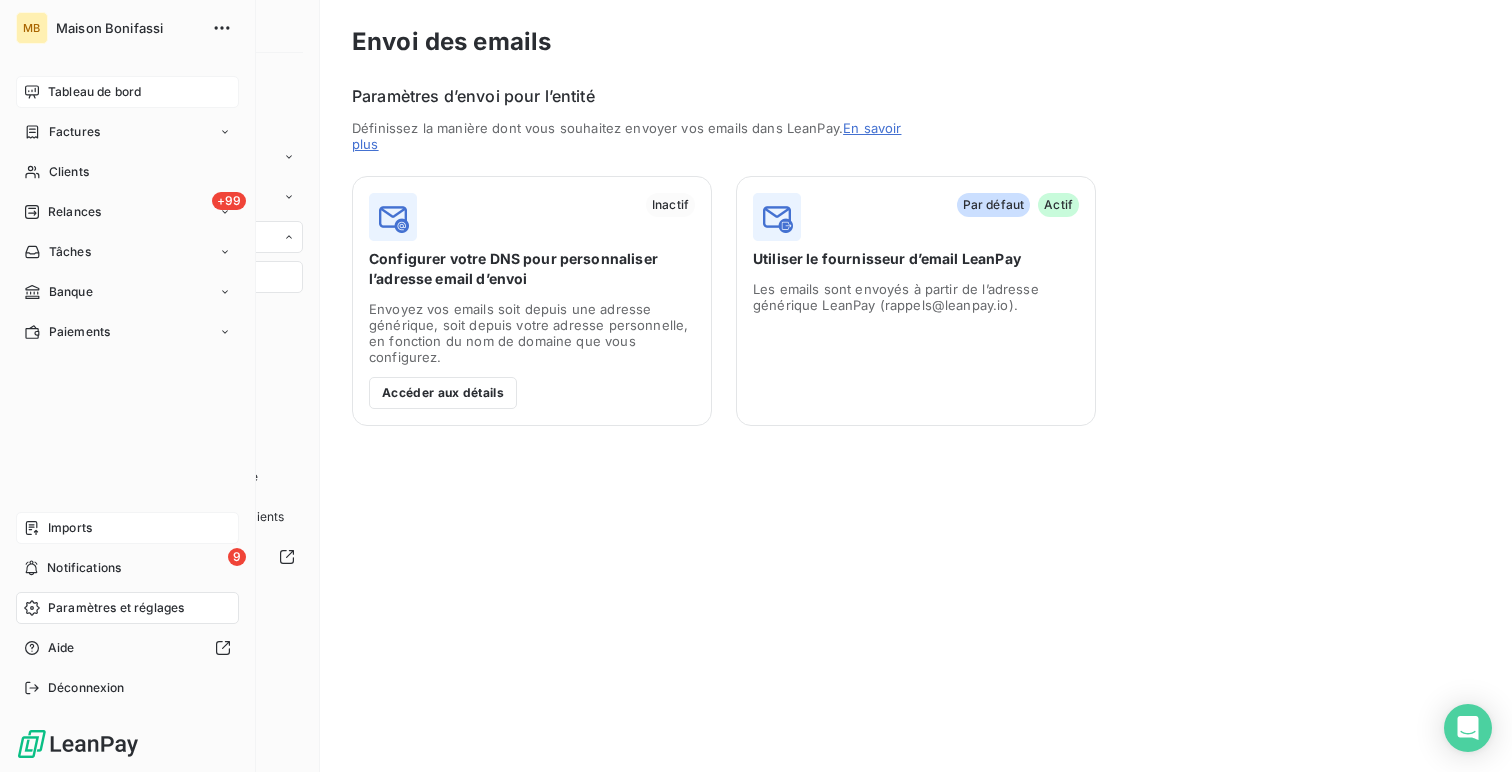 click on "Tableau de bord" at bounding box center [127, 92] 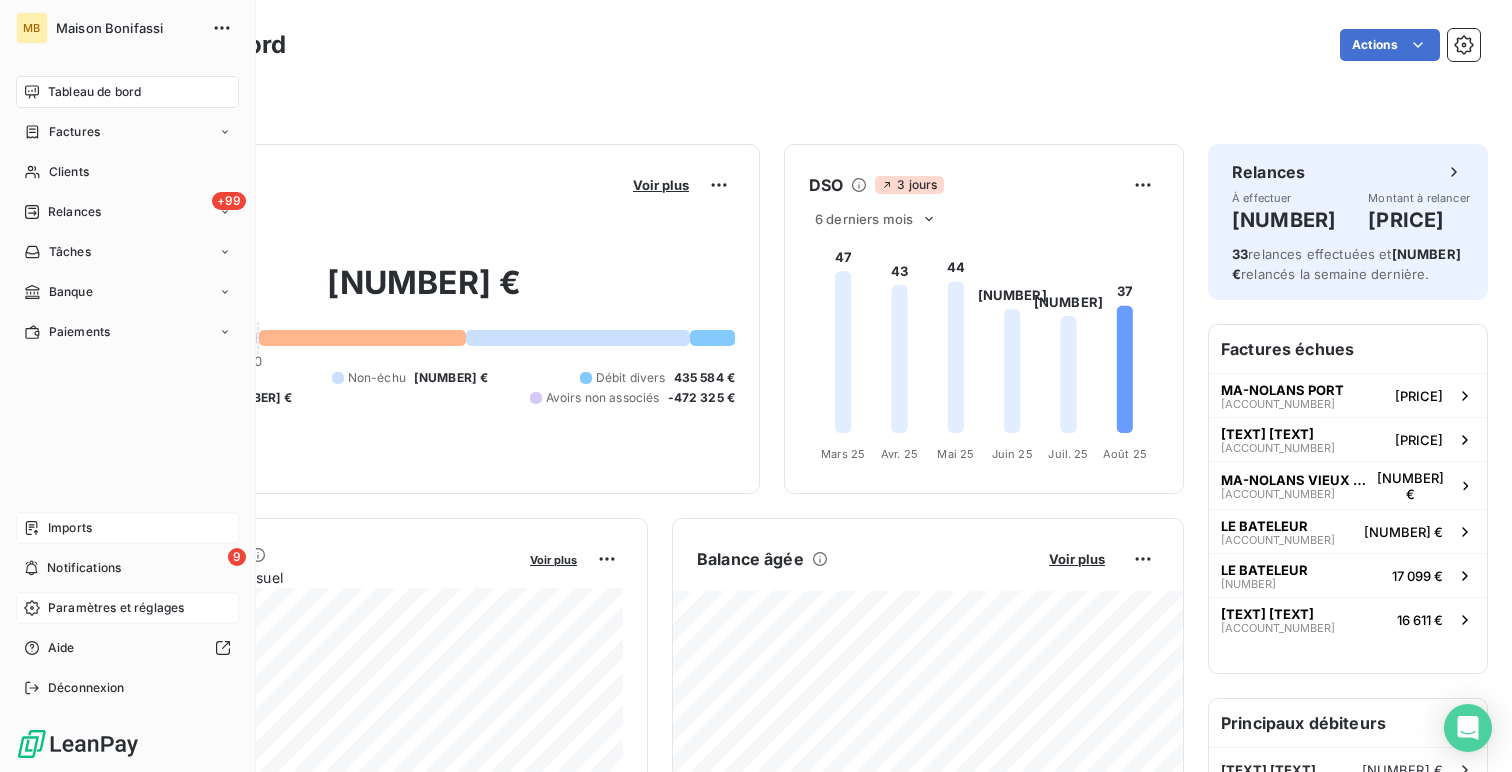 click on "Imports" at bounding box center (127, 528) 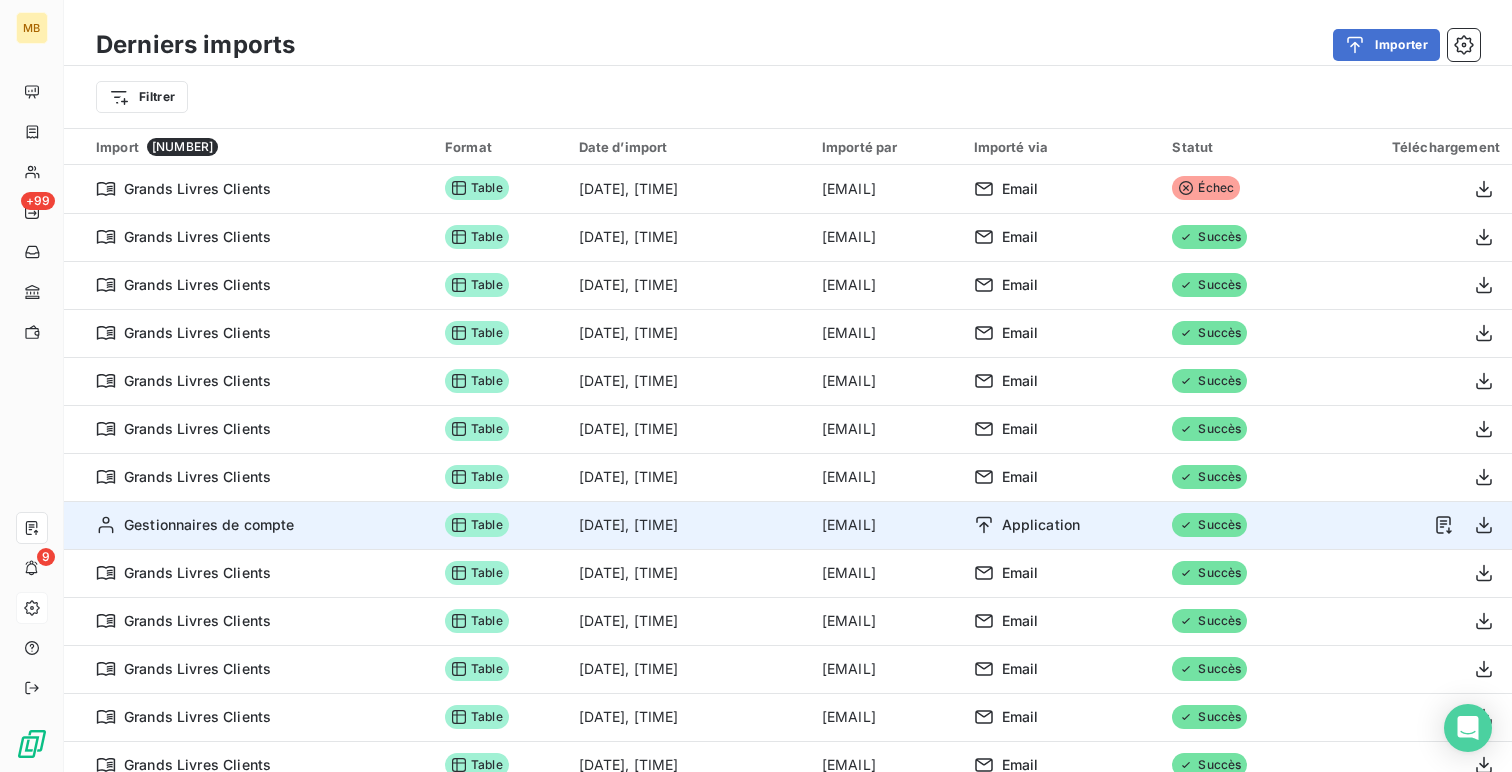 click on "[EMAIL]" at bounding box center [886, 525] 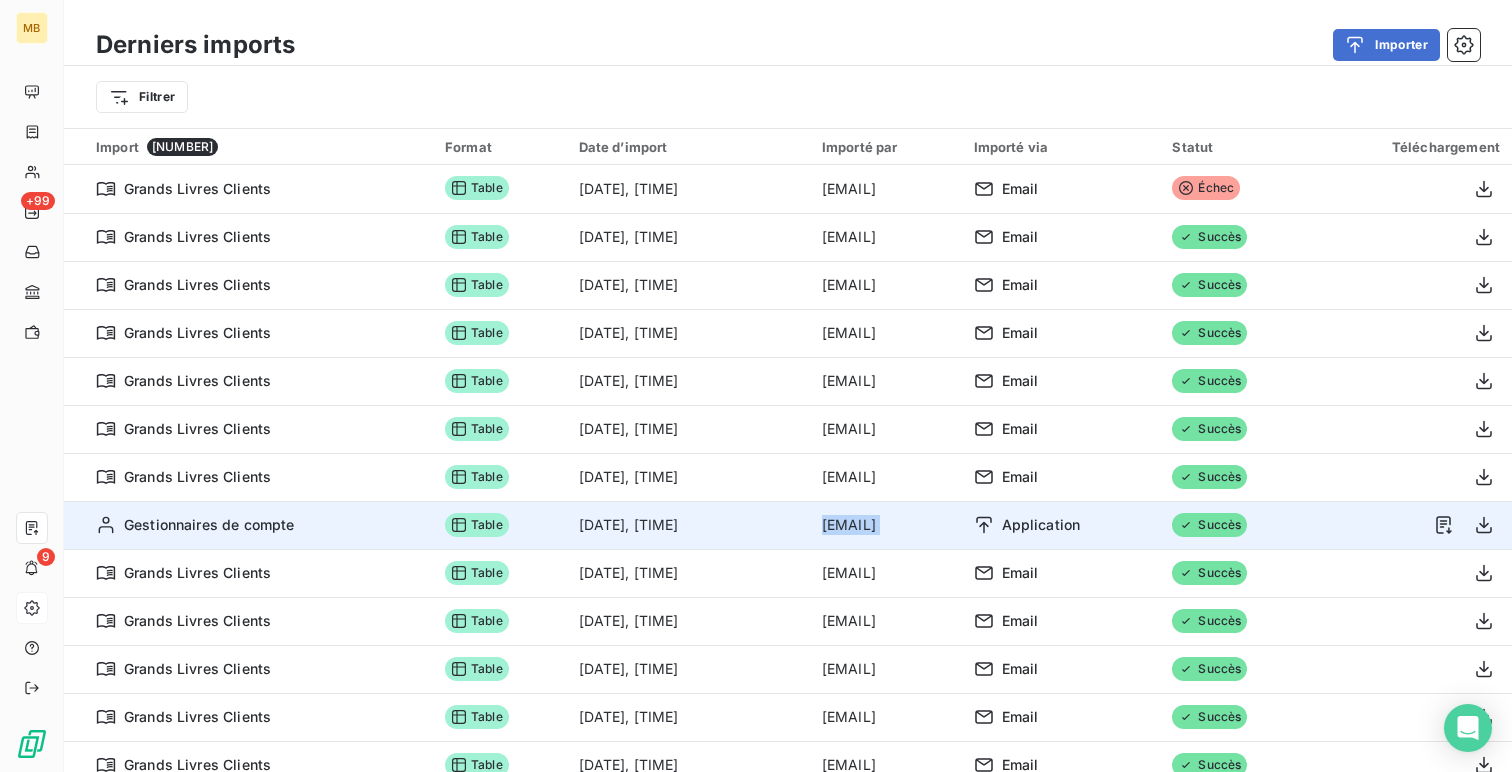 copy on "[EMAIL]" 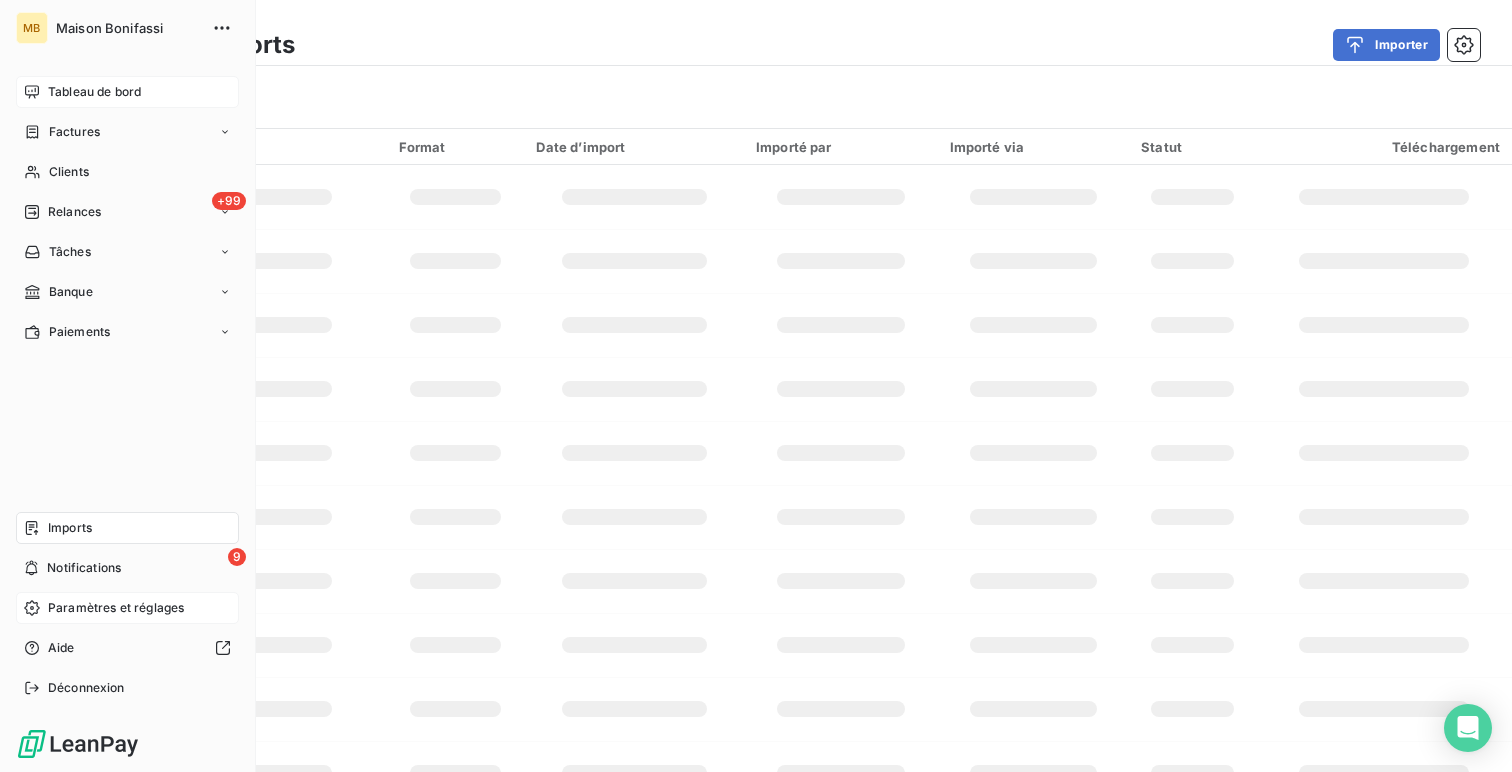 click on "Tableau de bord" at bounding box center (127, 92) 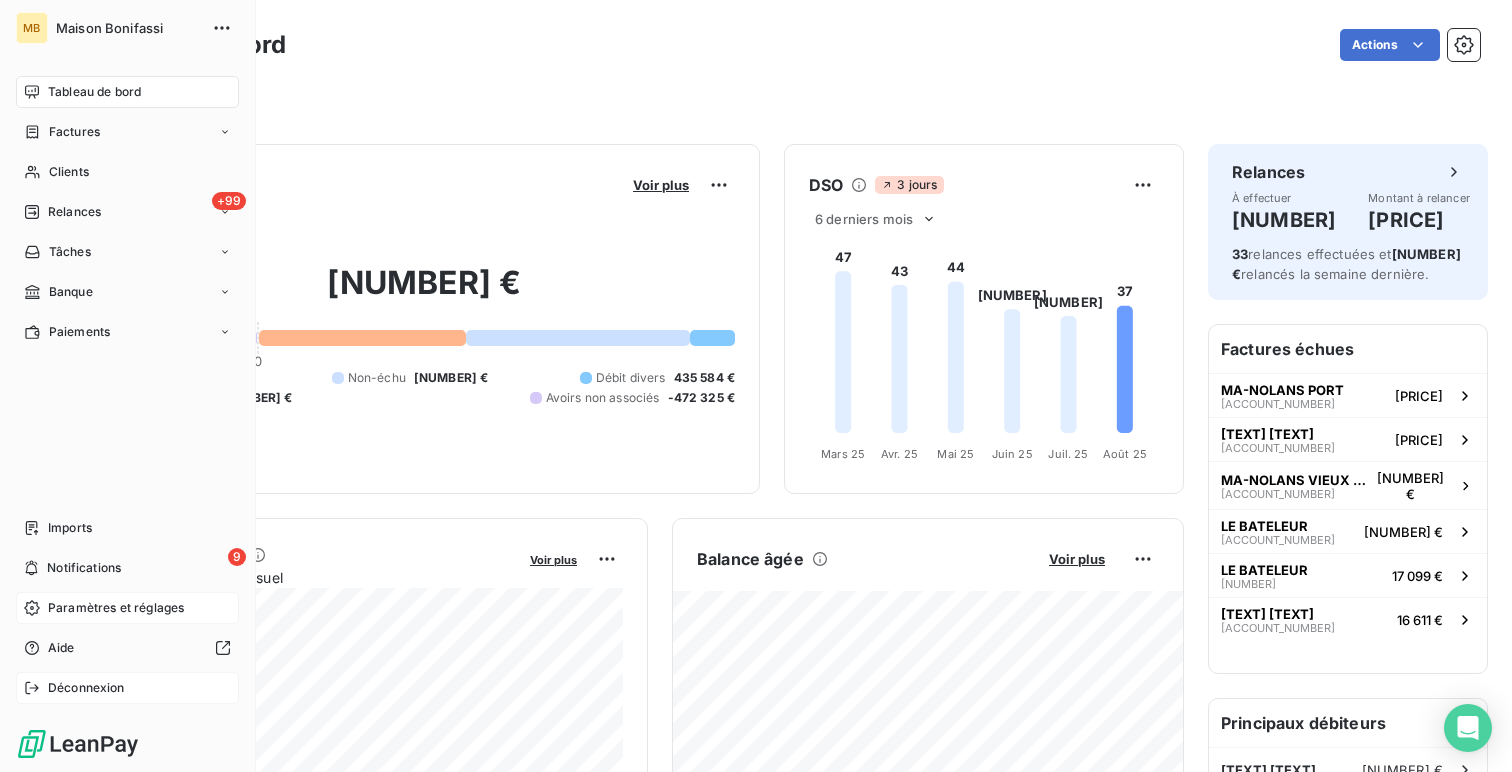 click on "Déconnexion" at bounding box center (127, 688) 